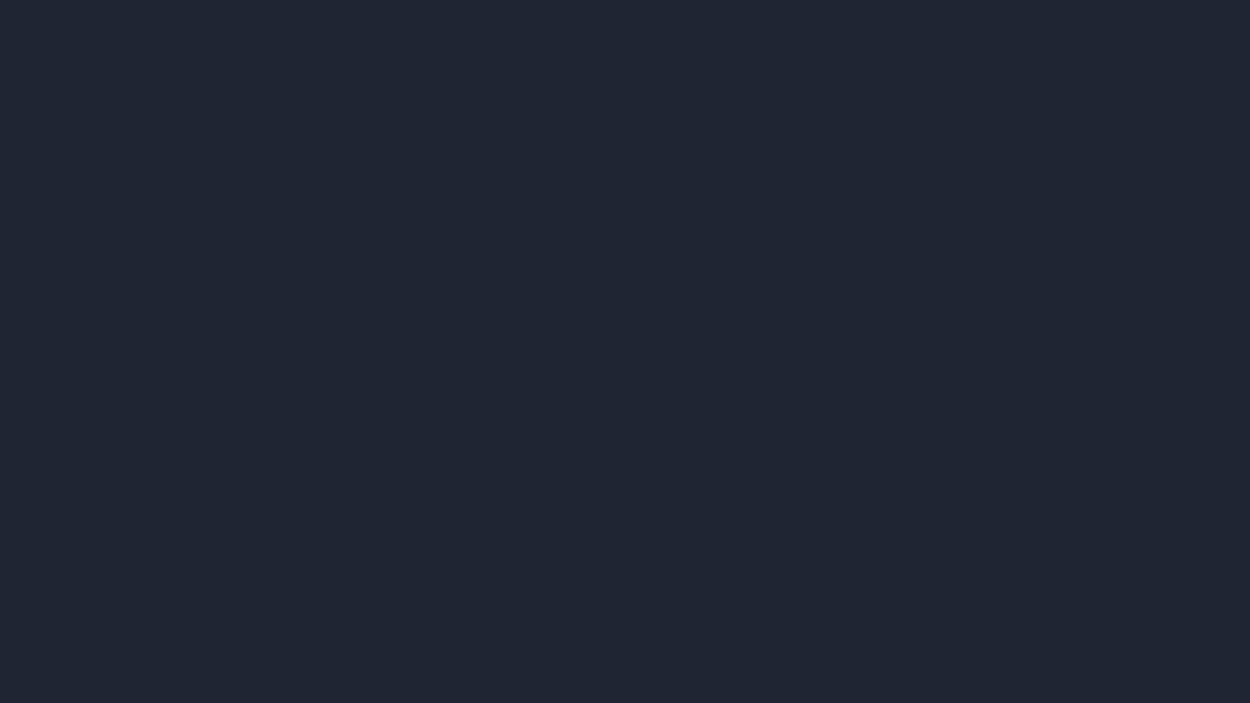 scroll, scrollTop: 0, scrollLeft: 0, axis: both 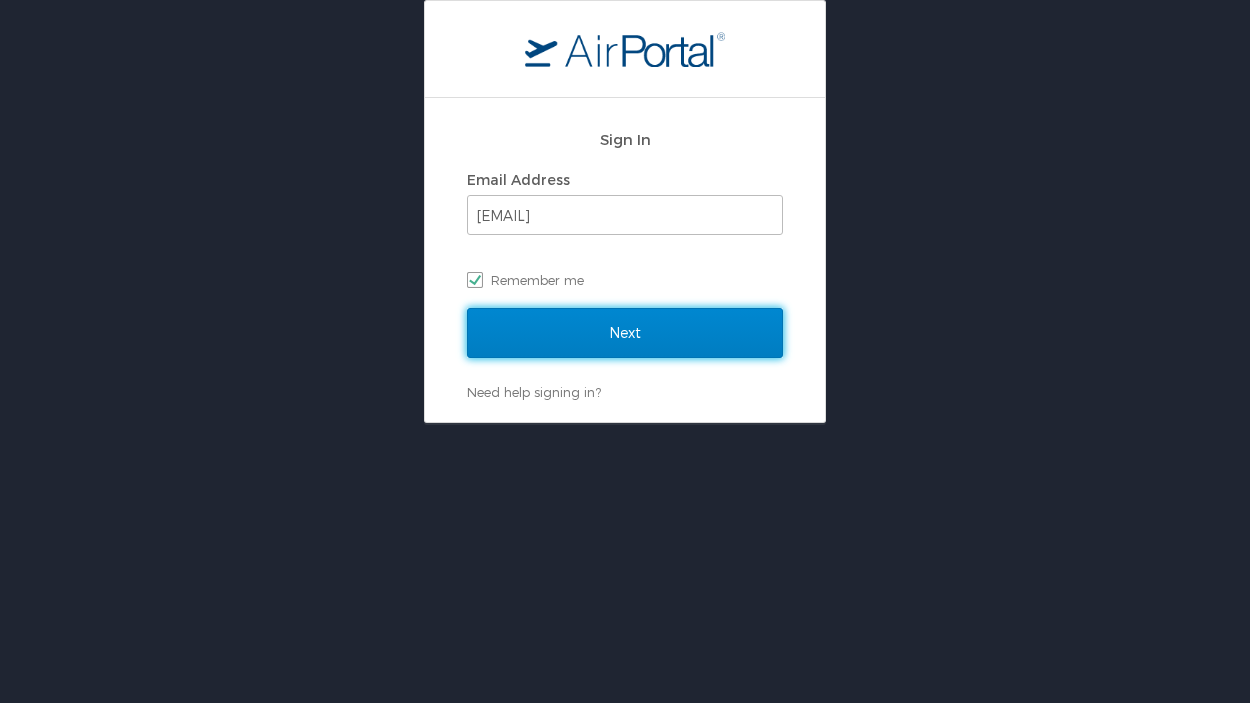 click on "Next" at bounding box center (625, 333) 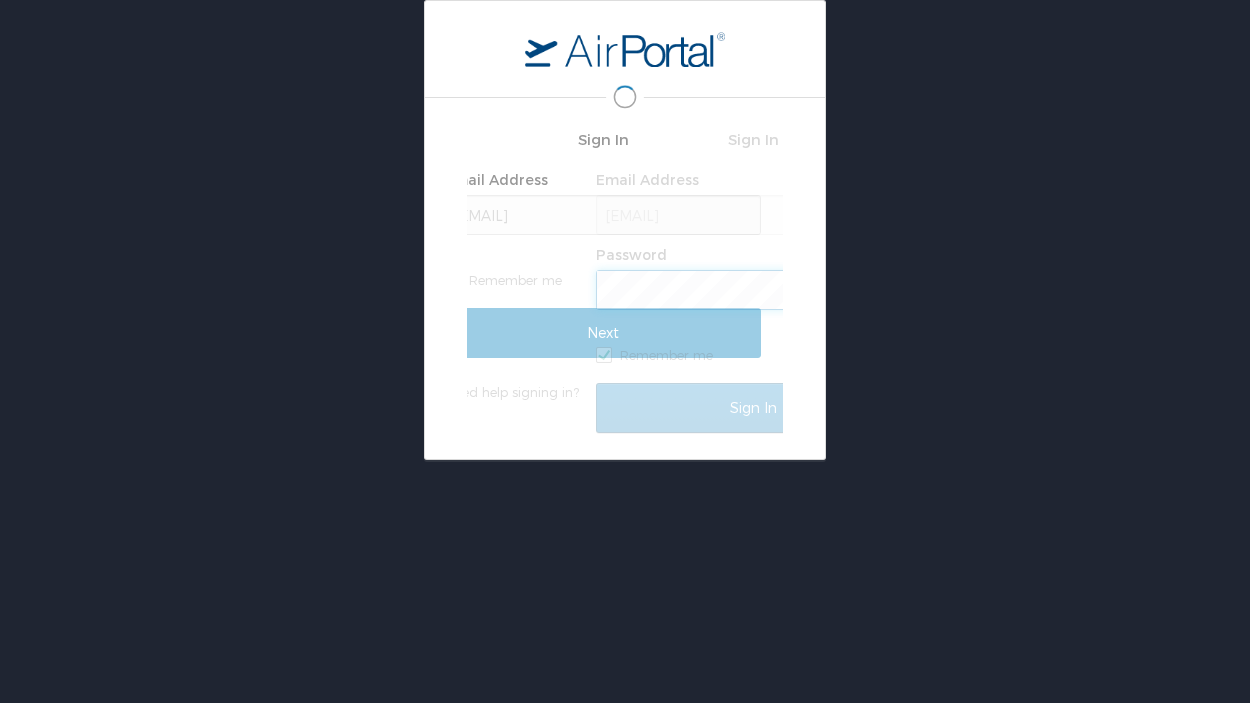 scroll, scrollTop: 0, scrollLeft: 0, axis: both 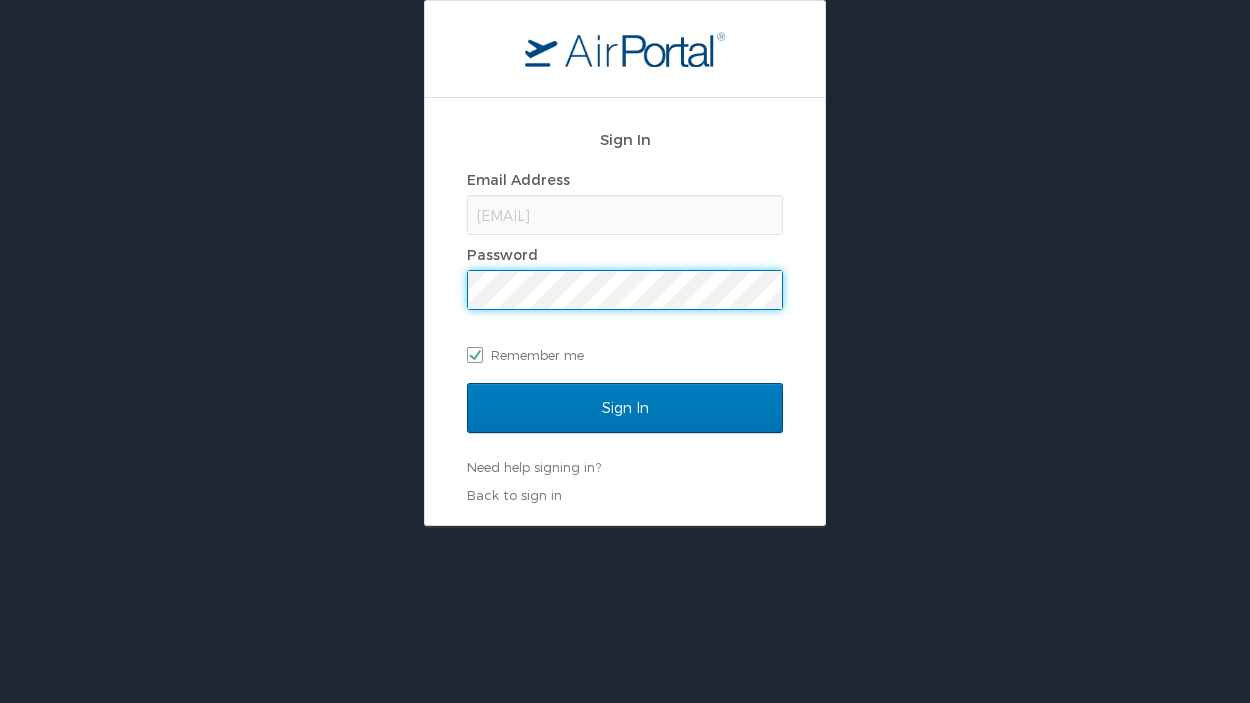 click on "Sign In" at bounding box center [625, 420] 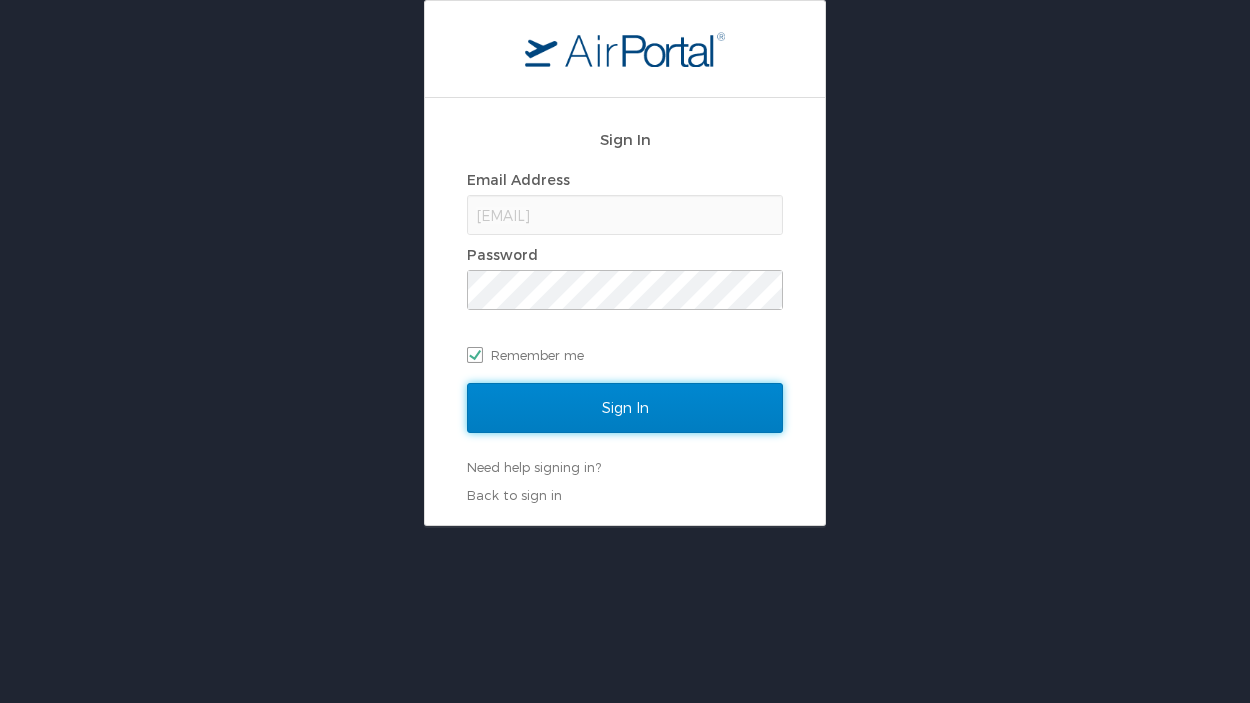 click on "Sign In" at bounding box center [625, 408] 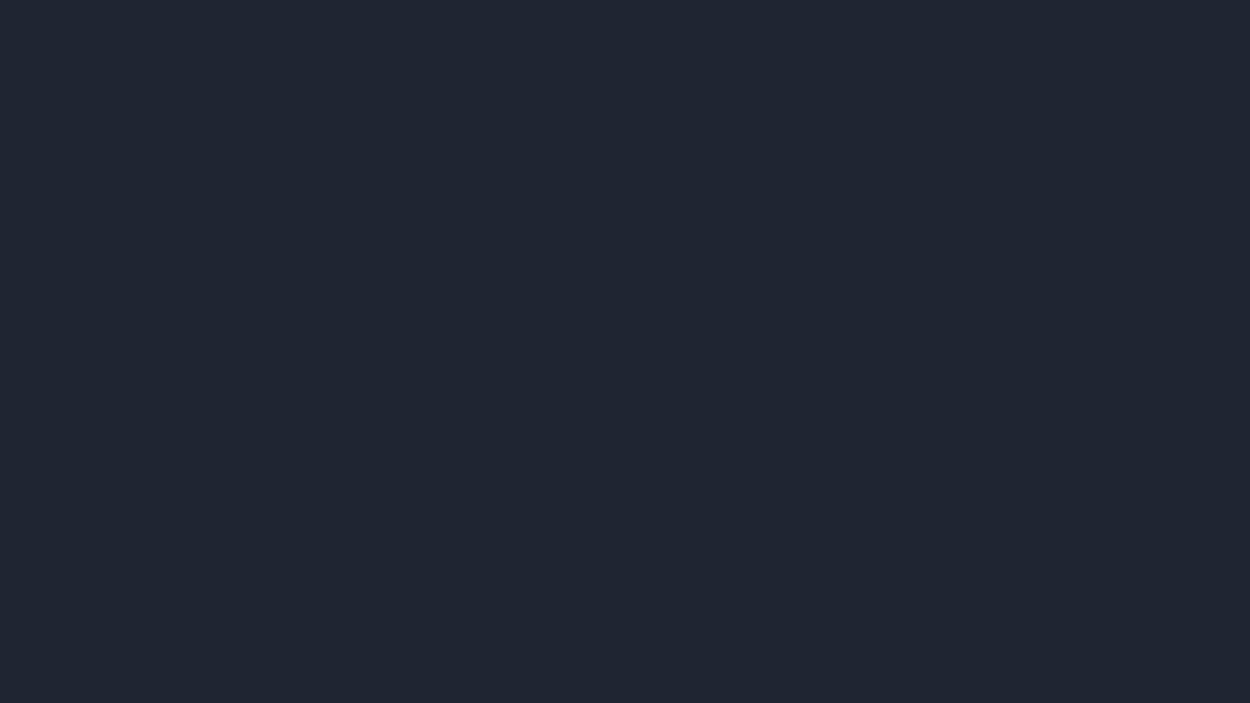 scroll, scrollTop: 0, scrollLeft: 0, axis: both 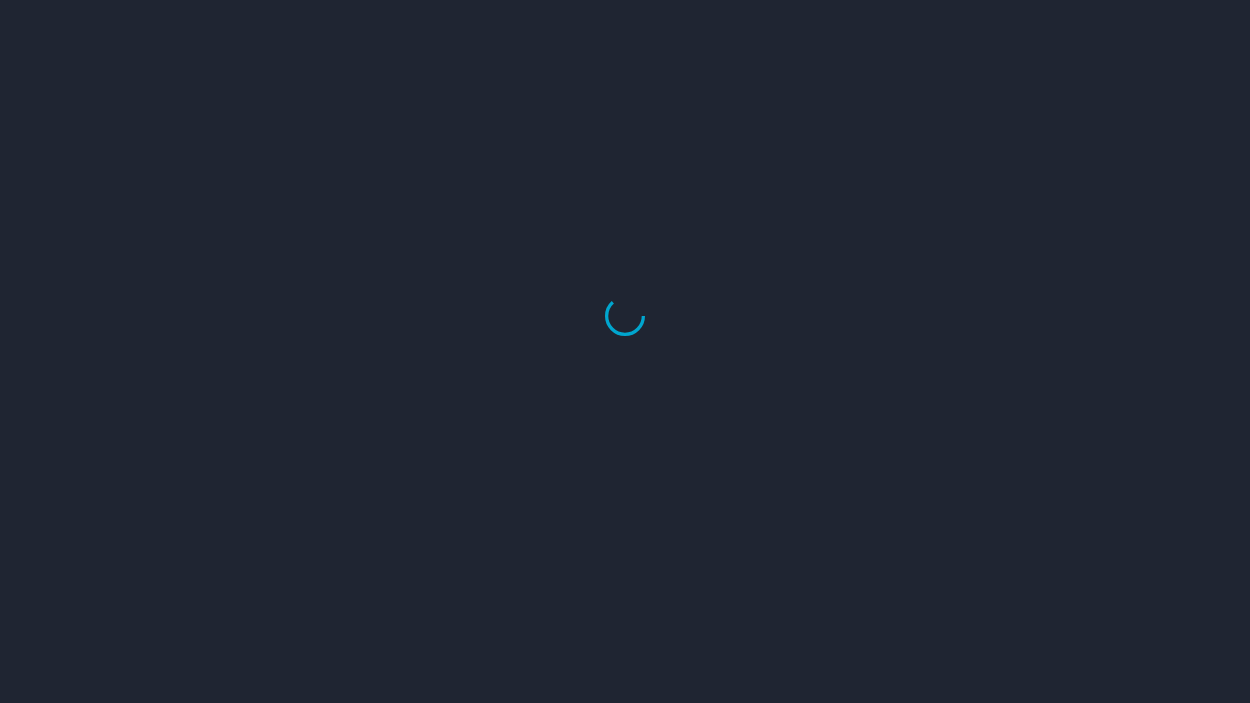 select on "US" 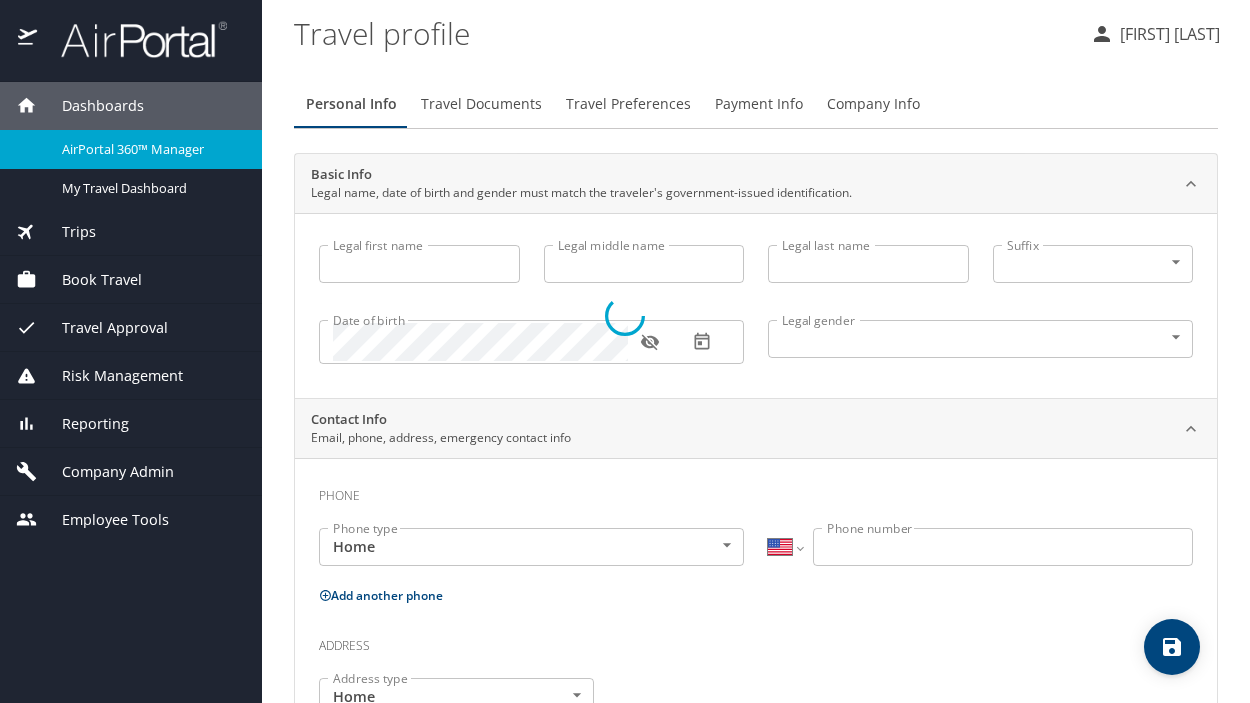 click at bounding box center (625, 316) 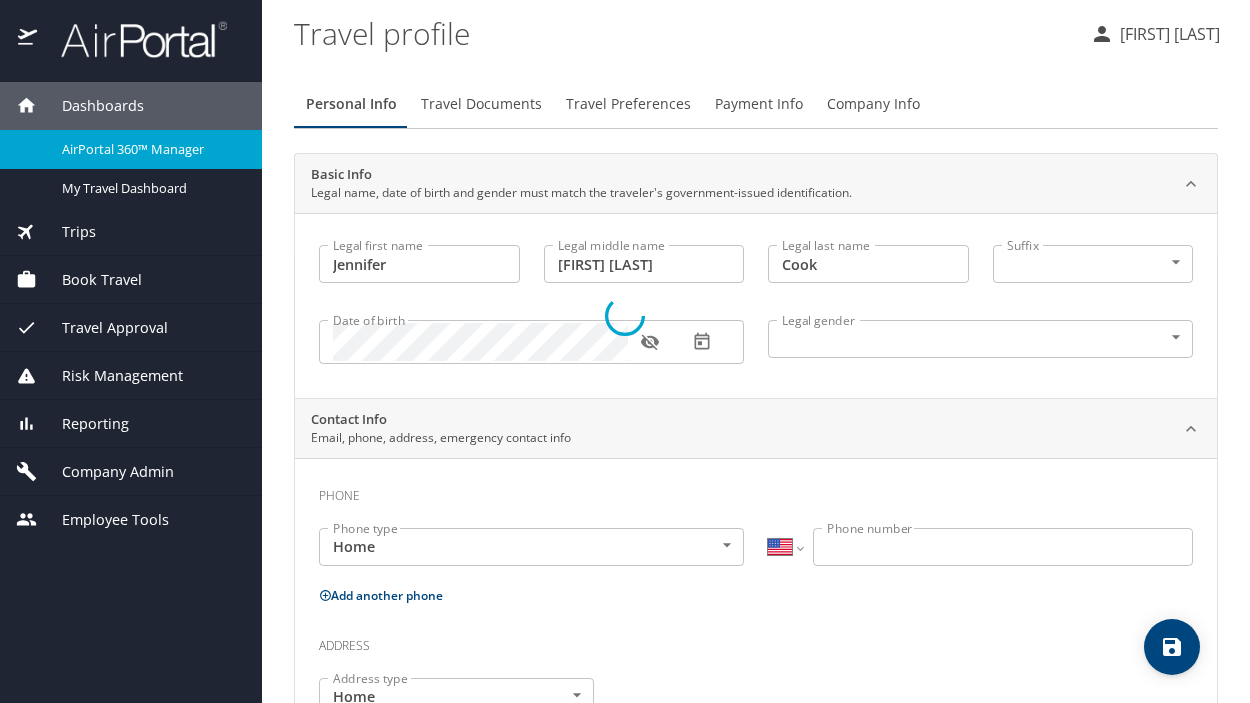 select on "US" 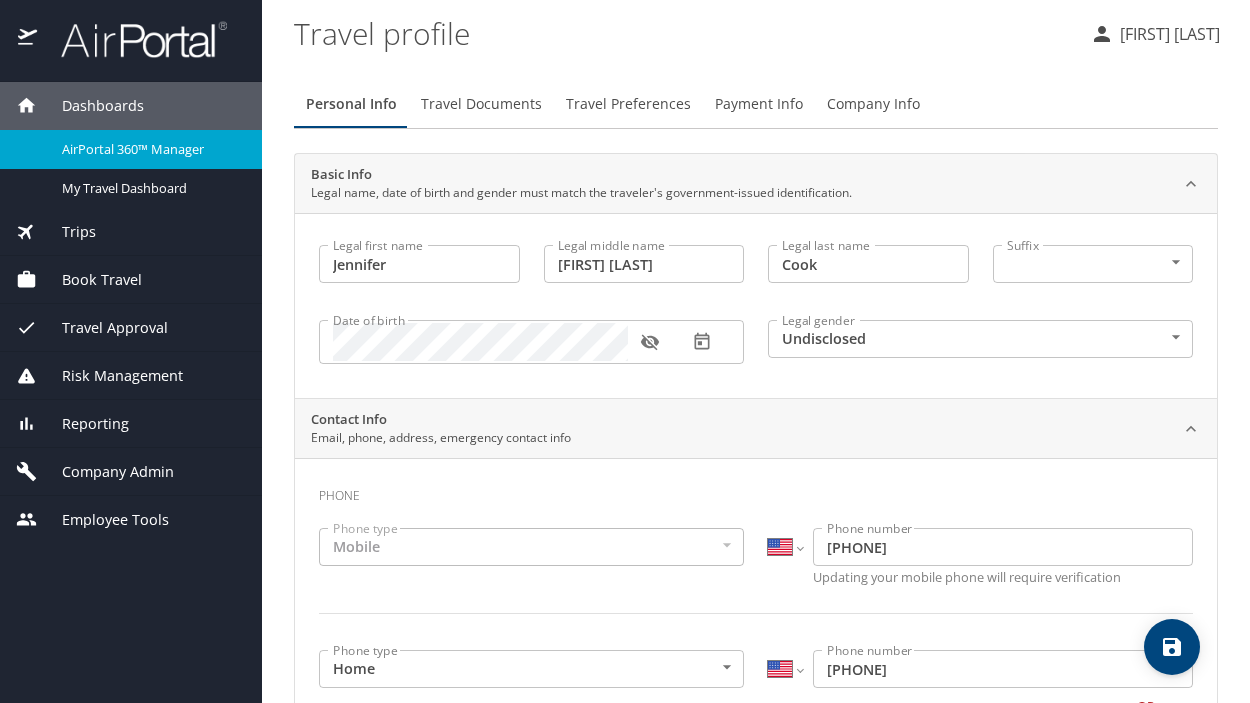 click on "Book Travel" at bounding box center (131, 280) 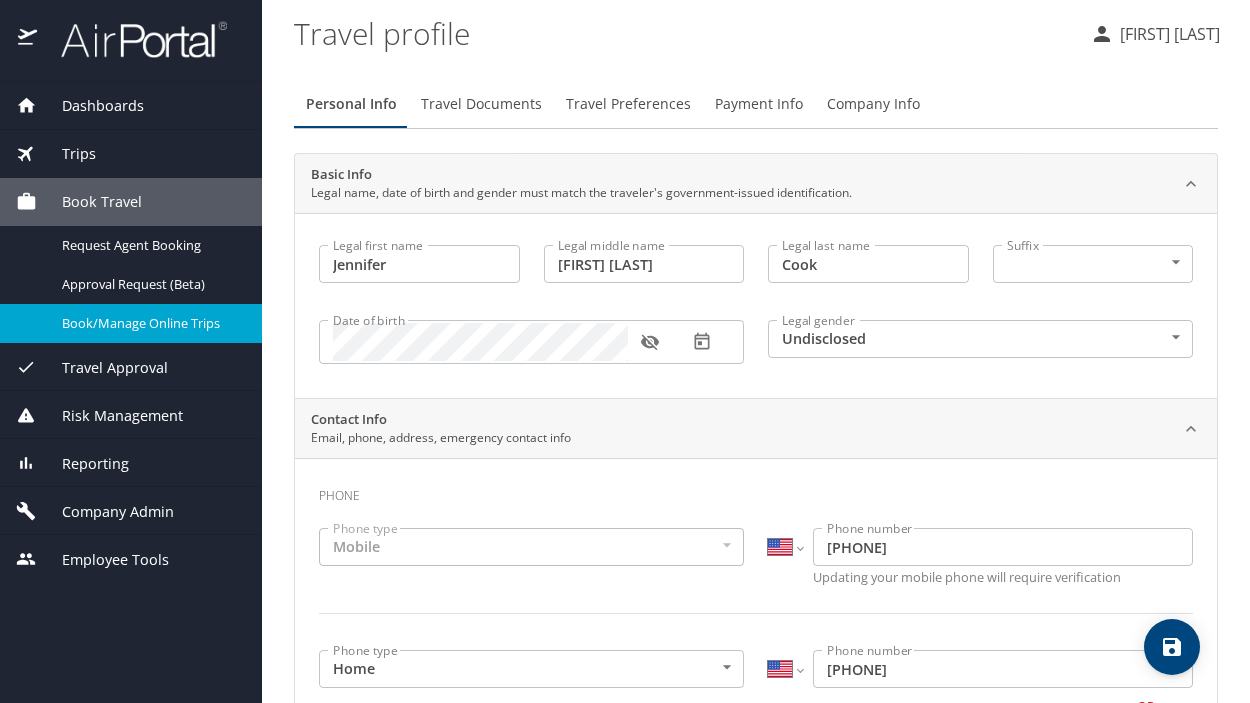 click on "Book/Manage Online Trips" at bounding box center [131, 323] 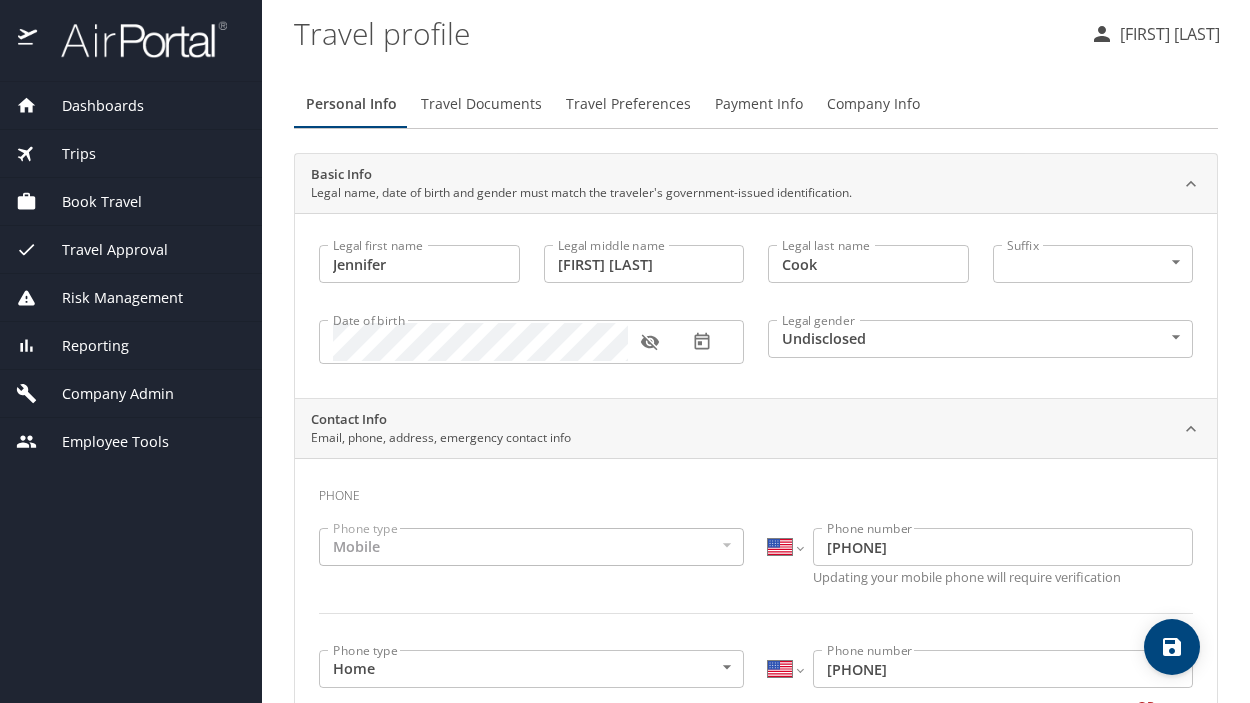 click on "Dashboards" at bounding box center (90, 106) 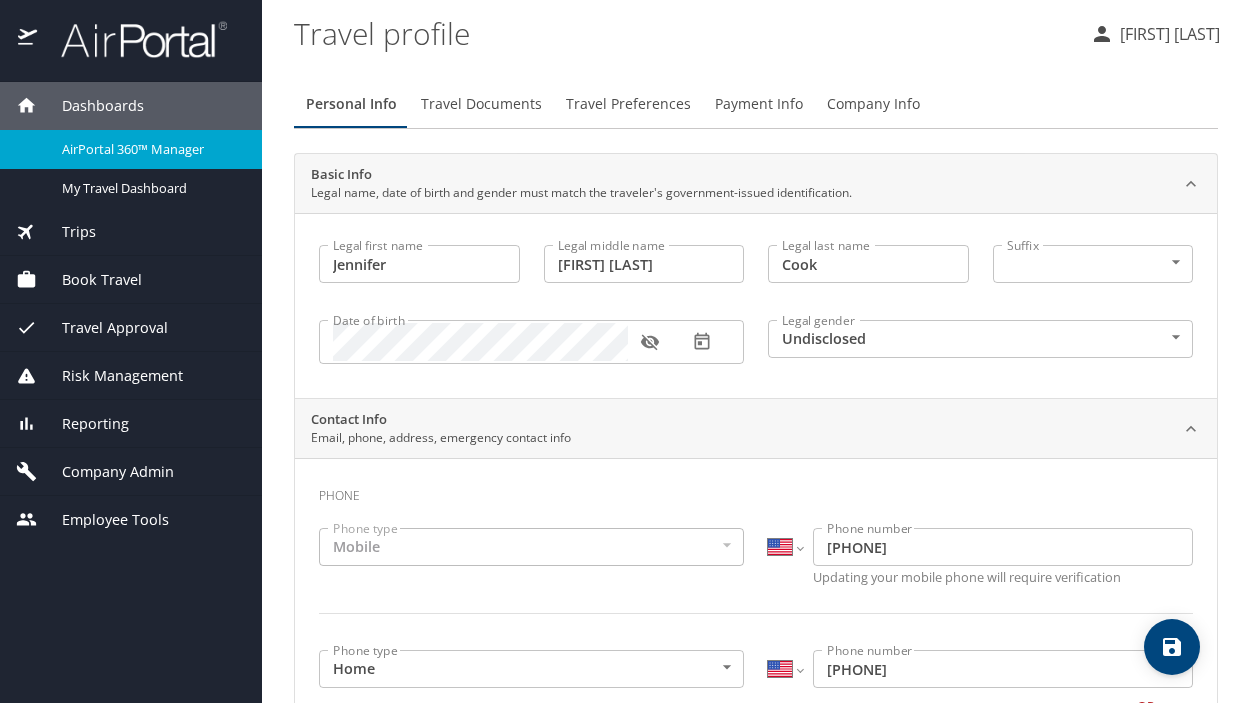 click on "AirPortal 360™ Manager" at bounding box center [150, 149] 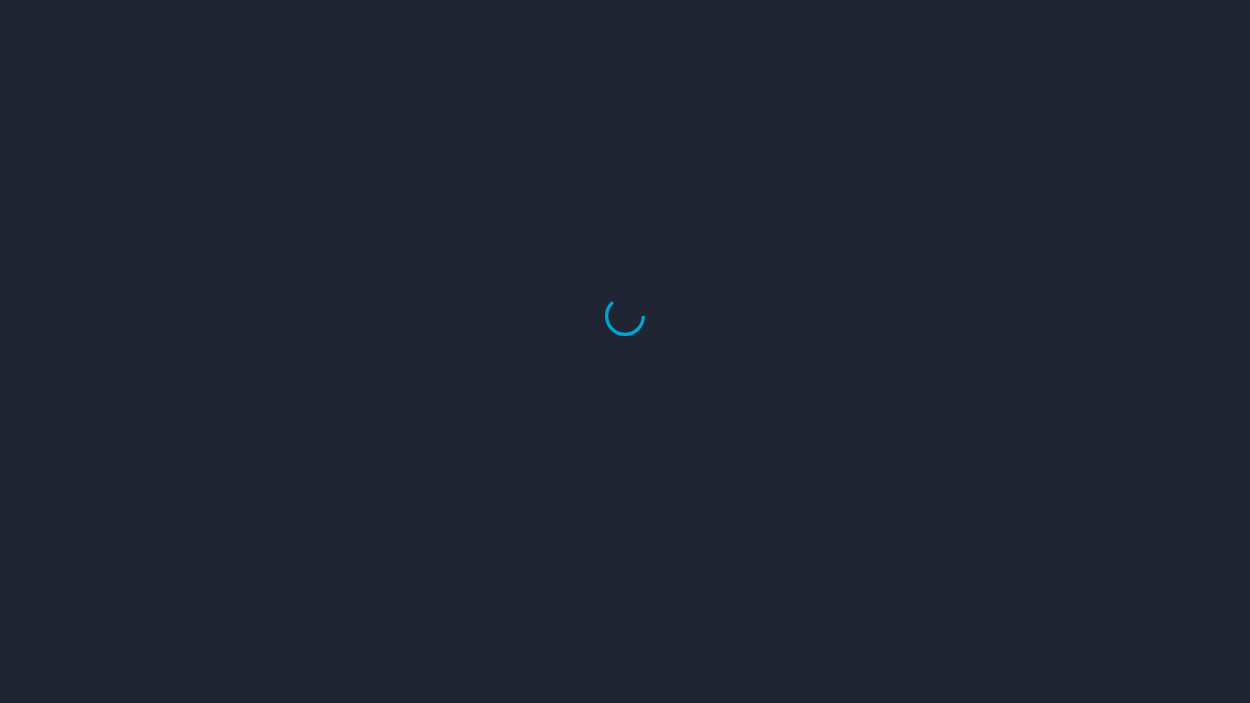 scroll, scrollTop: 0, scrollLeft: 0, axis: both 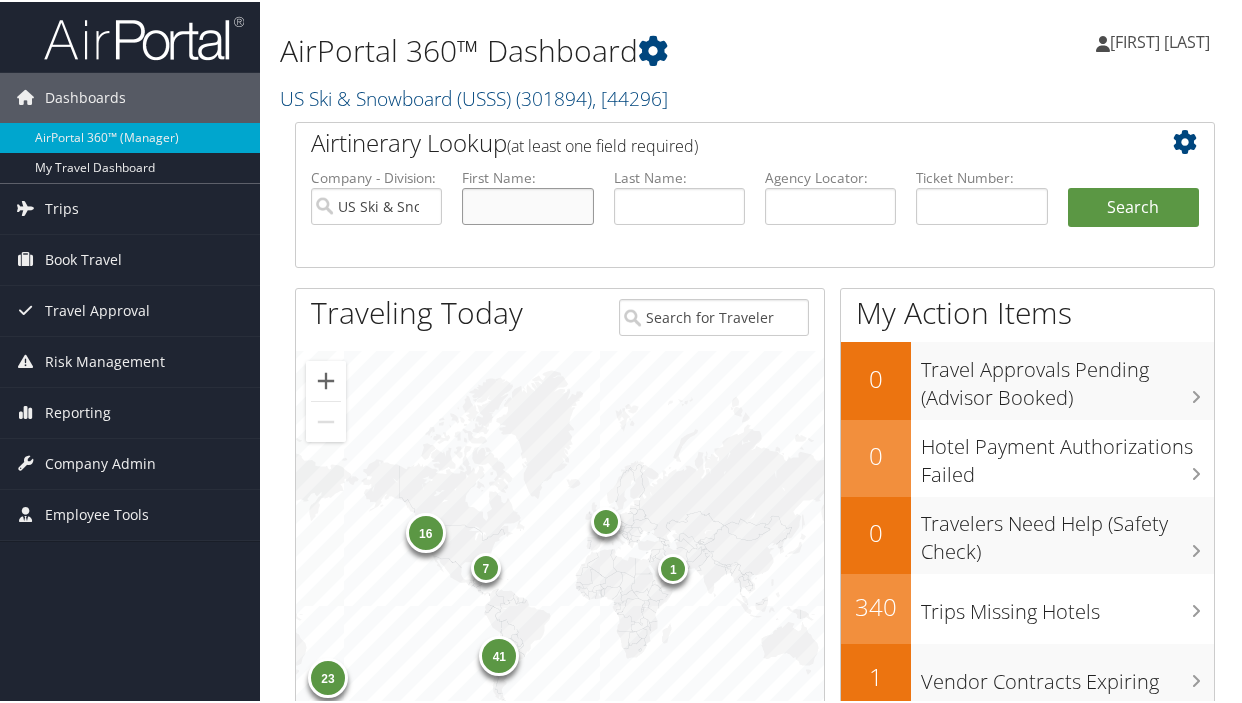 click at bounding box center (527, 204) 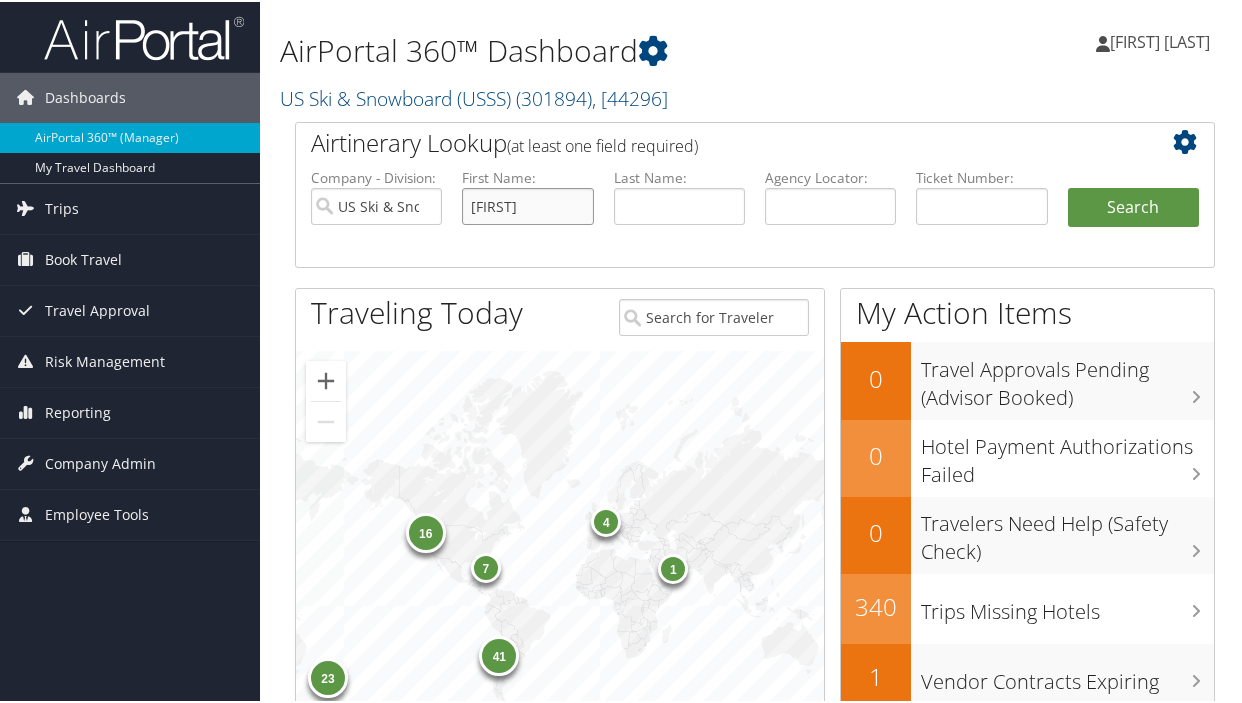 type on "[FIRST]" 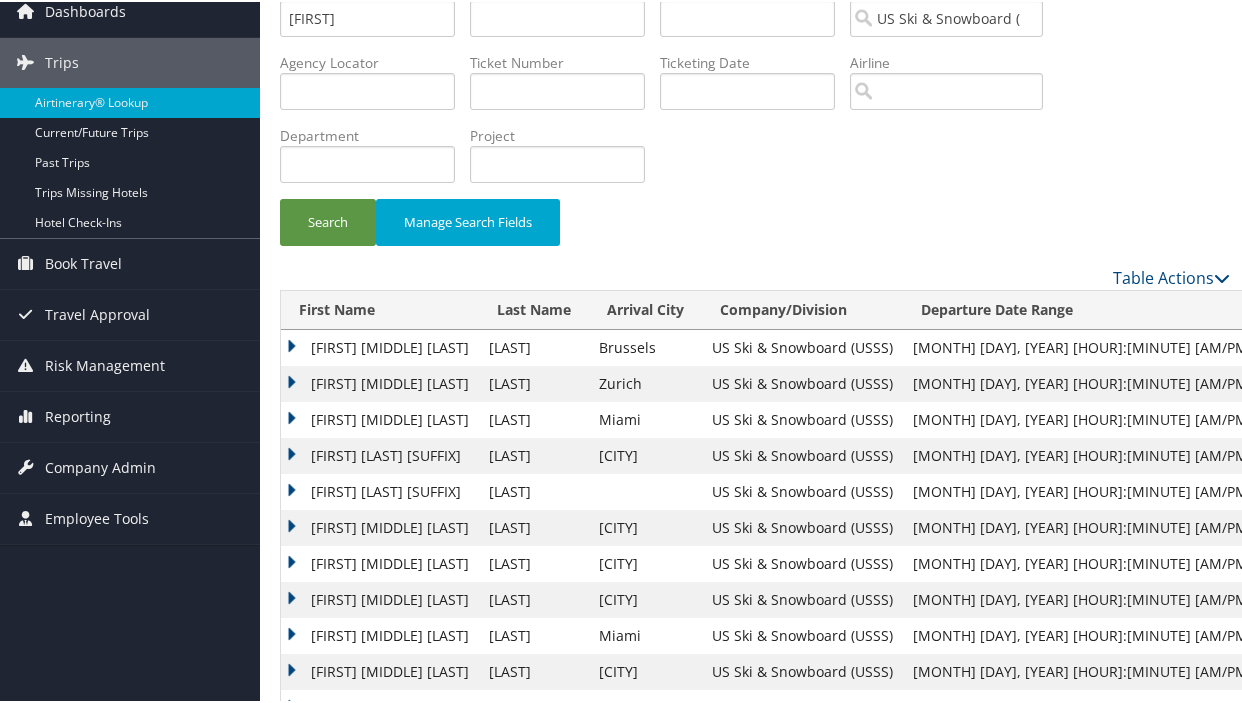 scroll, scrollTop: 0, scrollLeft: 0, axis: both 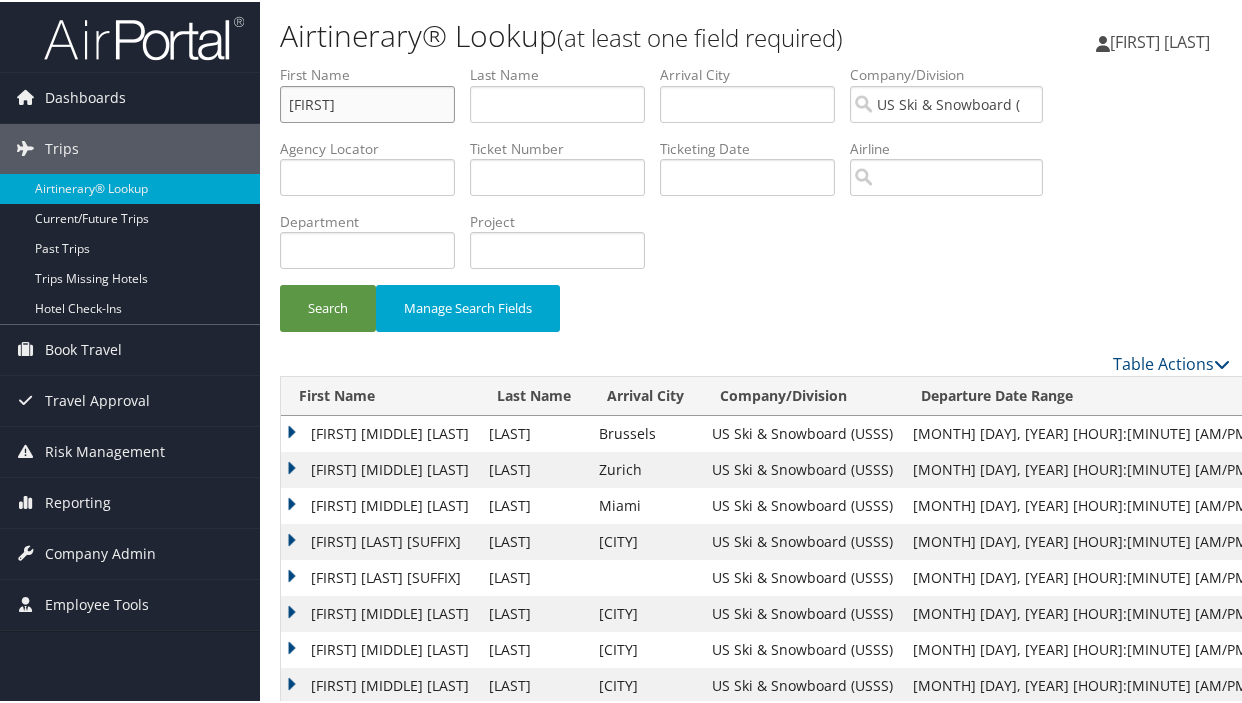 click on "paul" at bounding box center [367, 102] 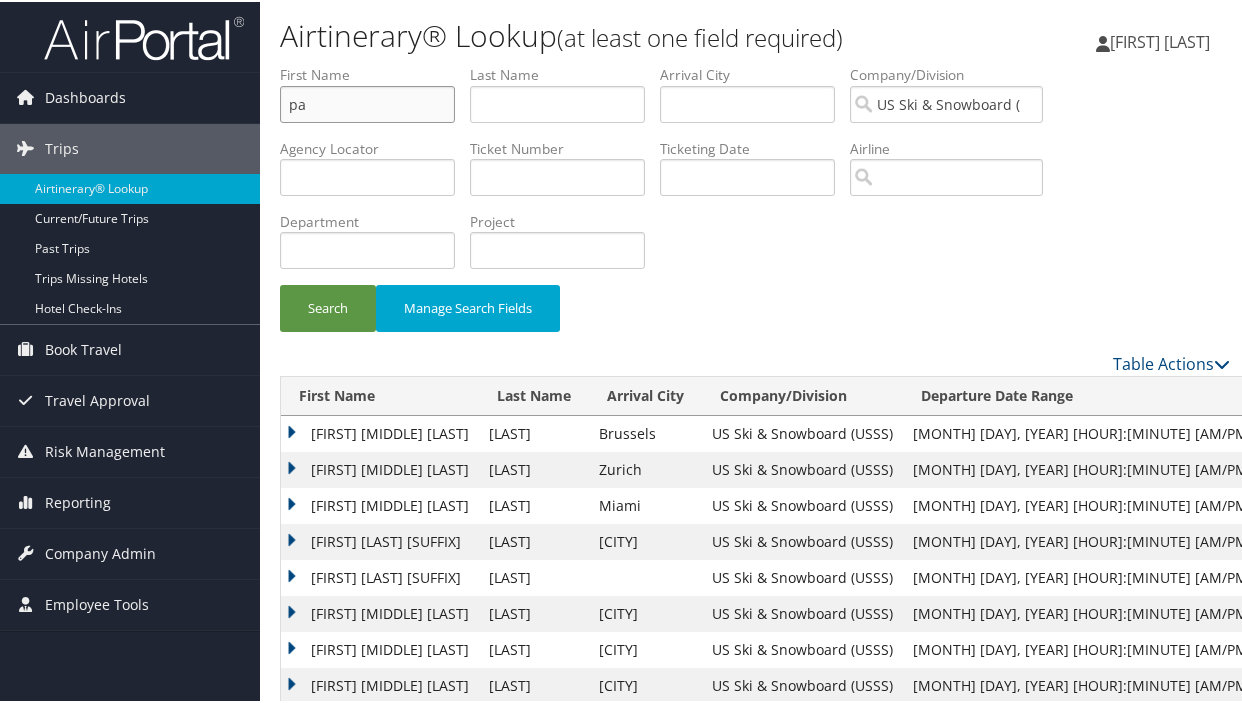 type on "p" 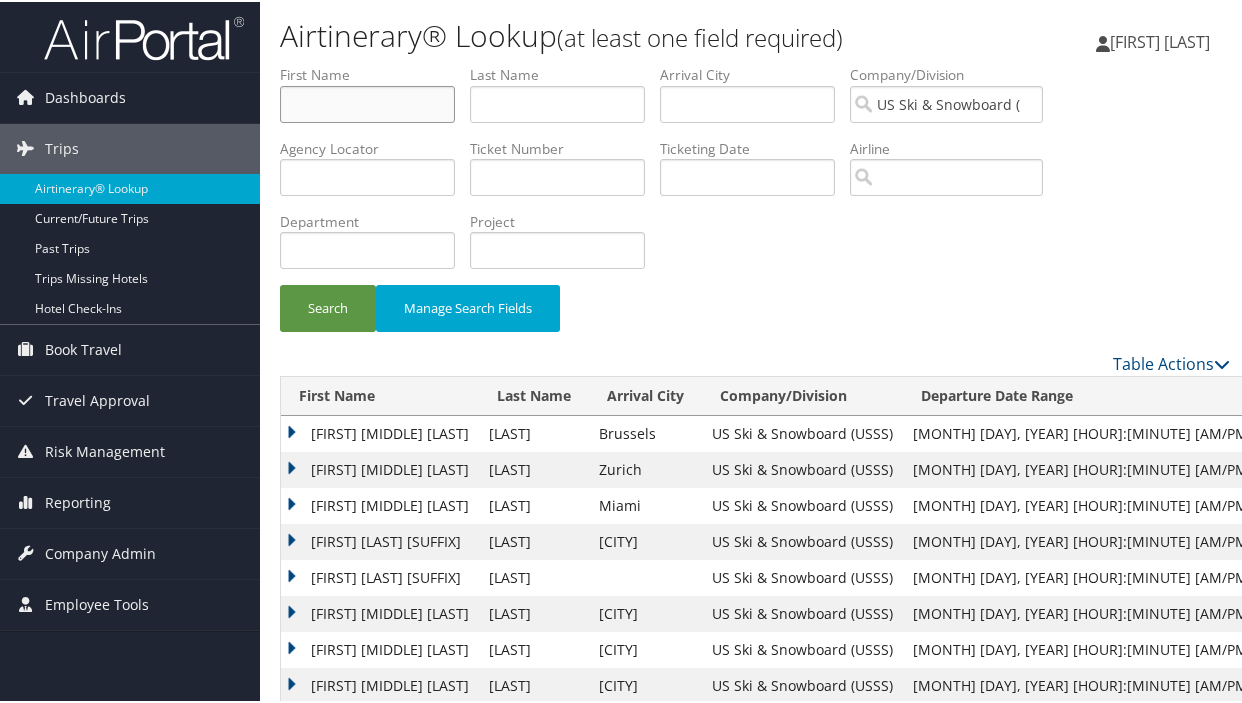 type 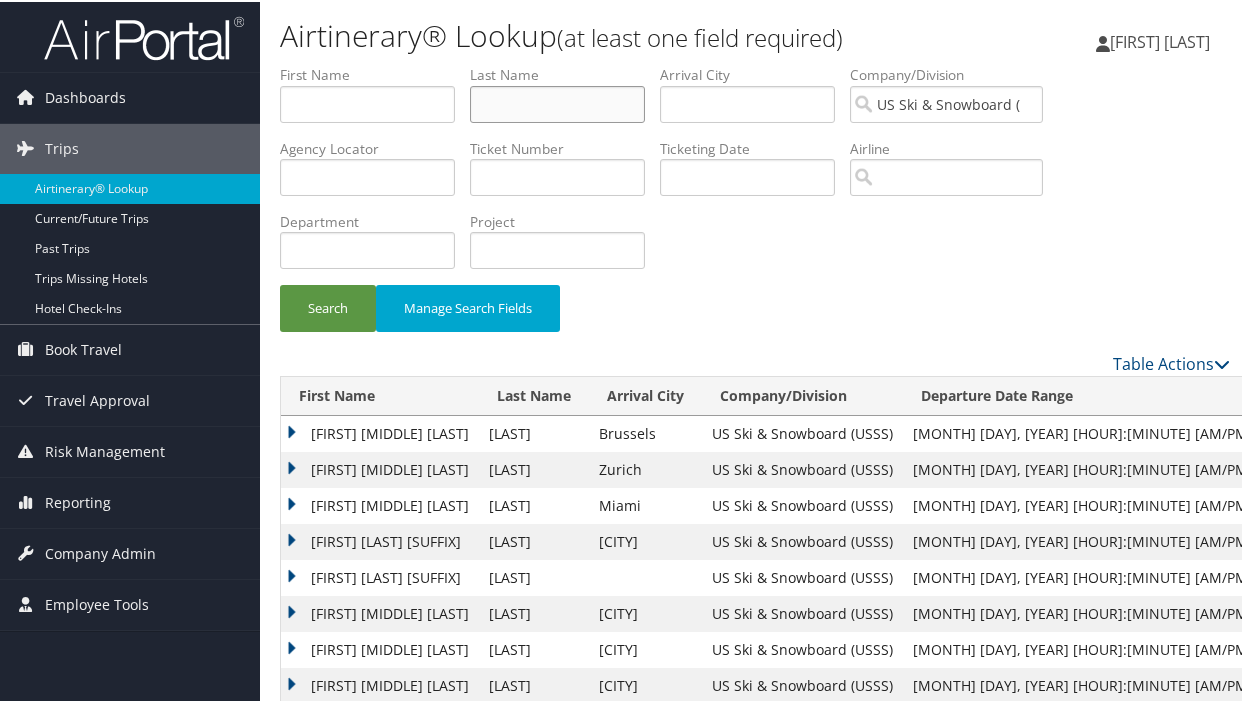 click at bounding box center [557, 102] 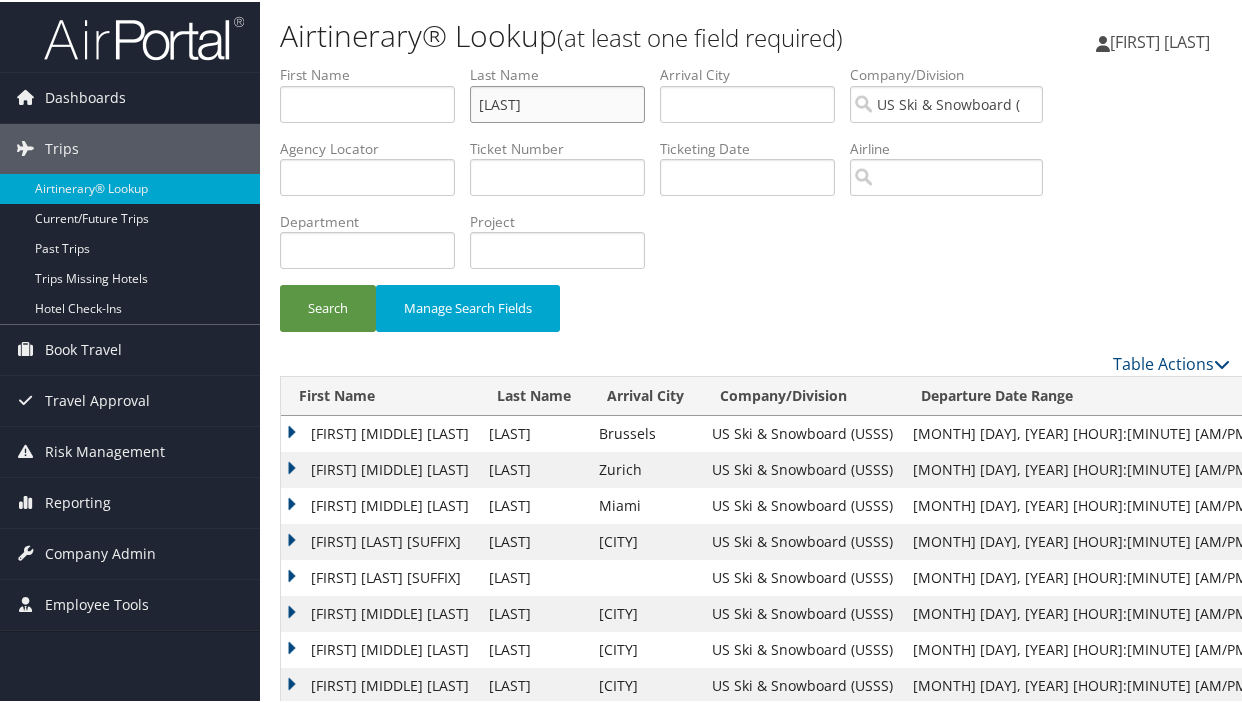 type on "kristofic" 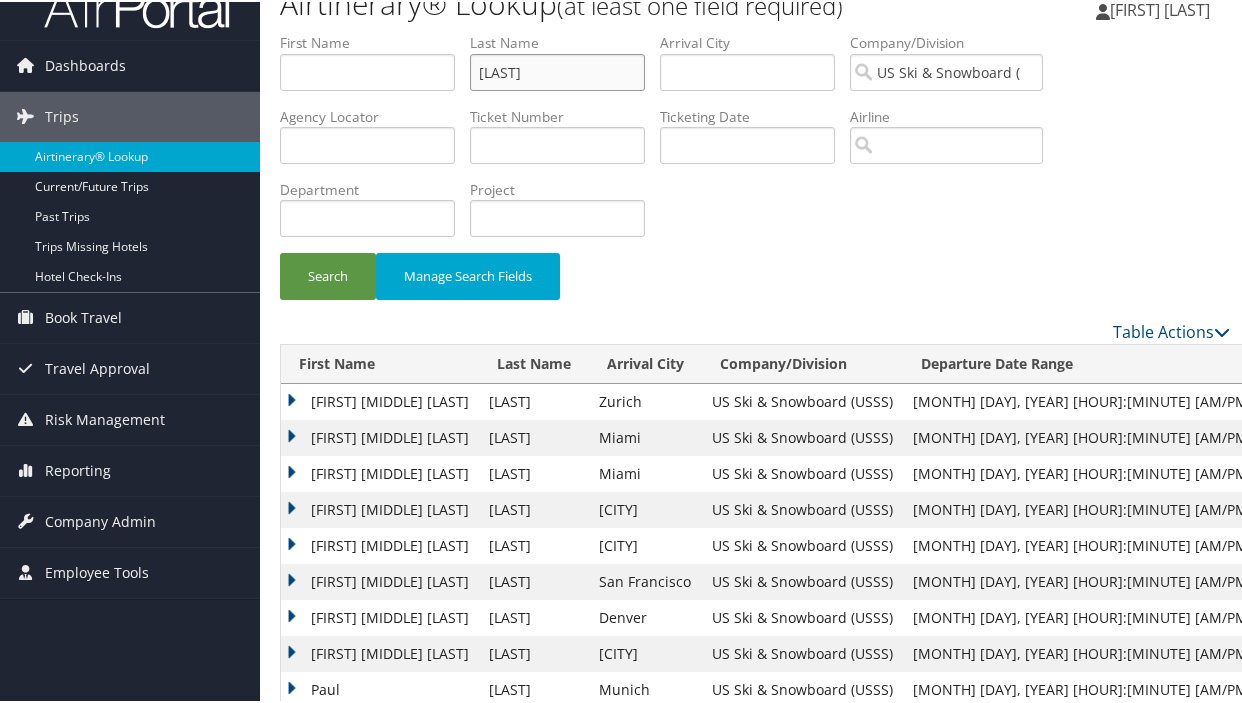 scroll, scrollTop: 75, scrollLeft: 0, axis: vertical 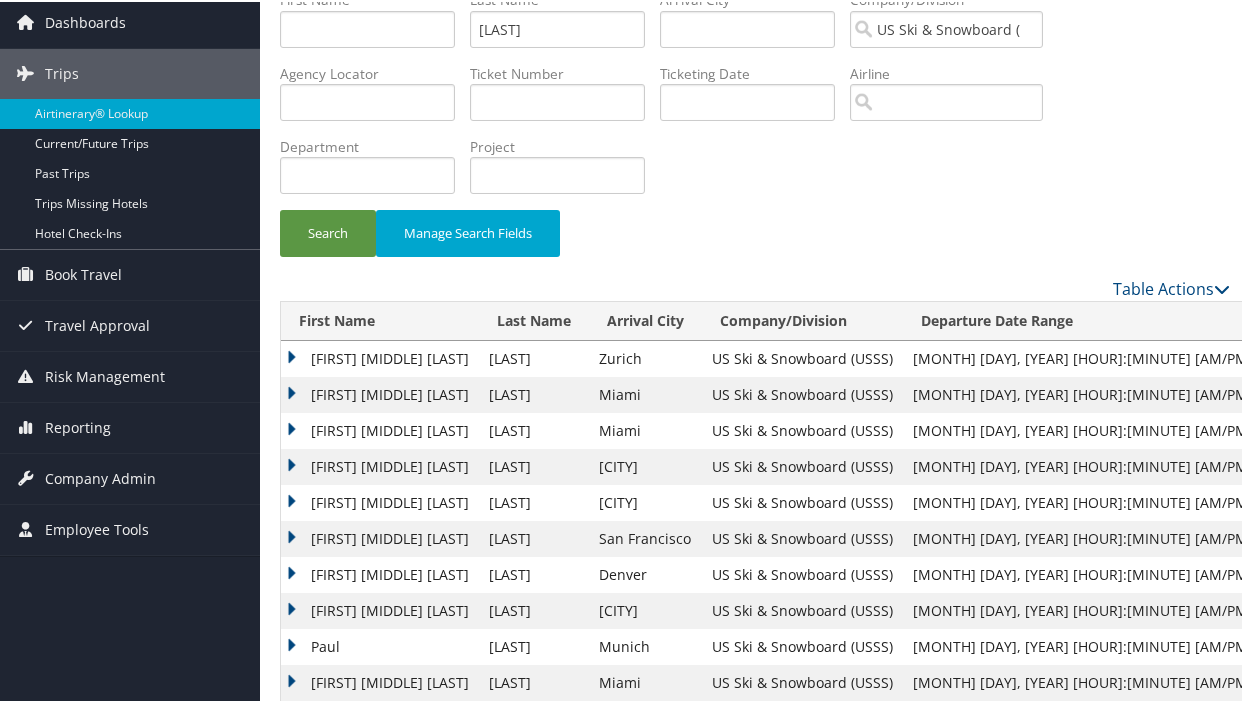 click on "PAUL ANTHONY" at bounding box center (380, 537) 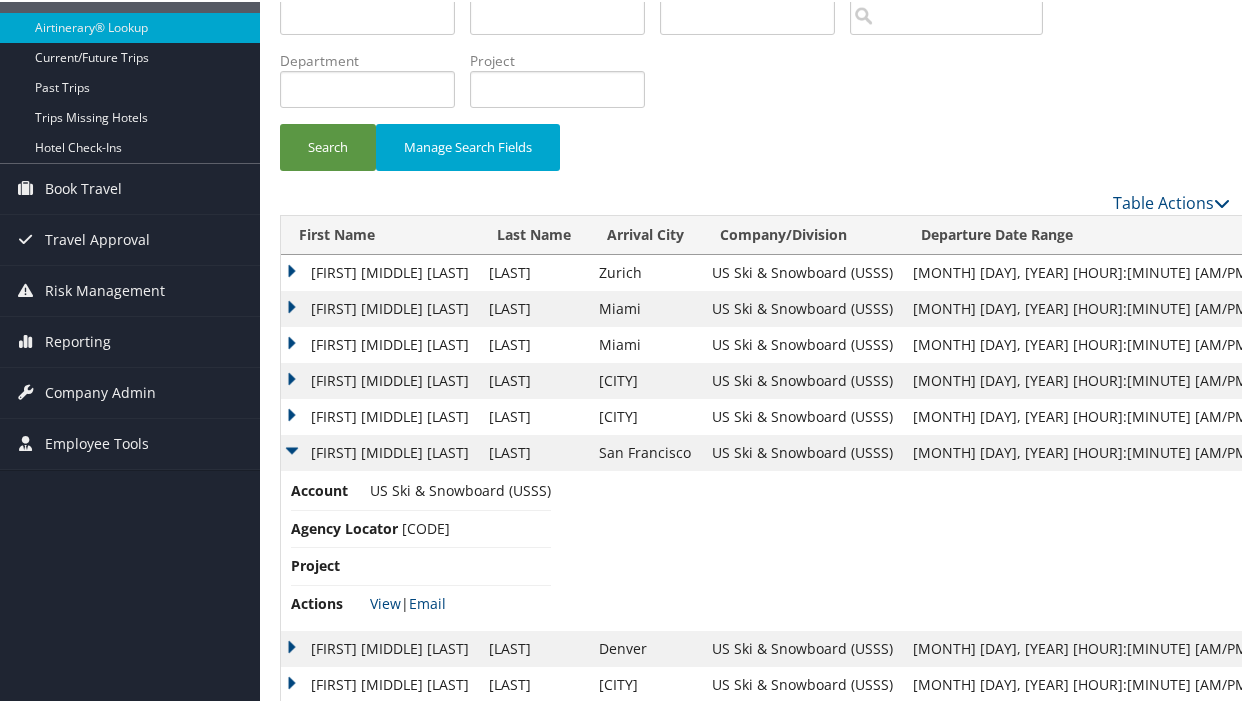 scroll, scrollTop: 191, scrollLeft: 0, axis: vertical 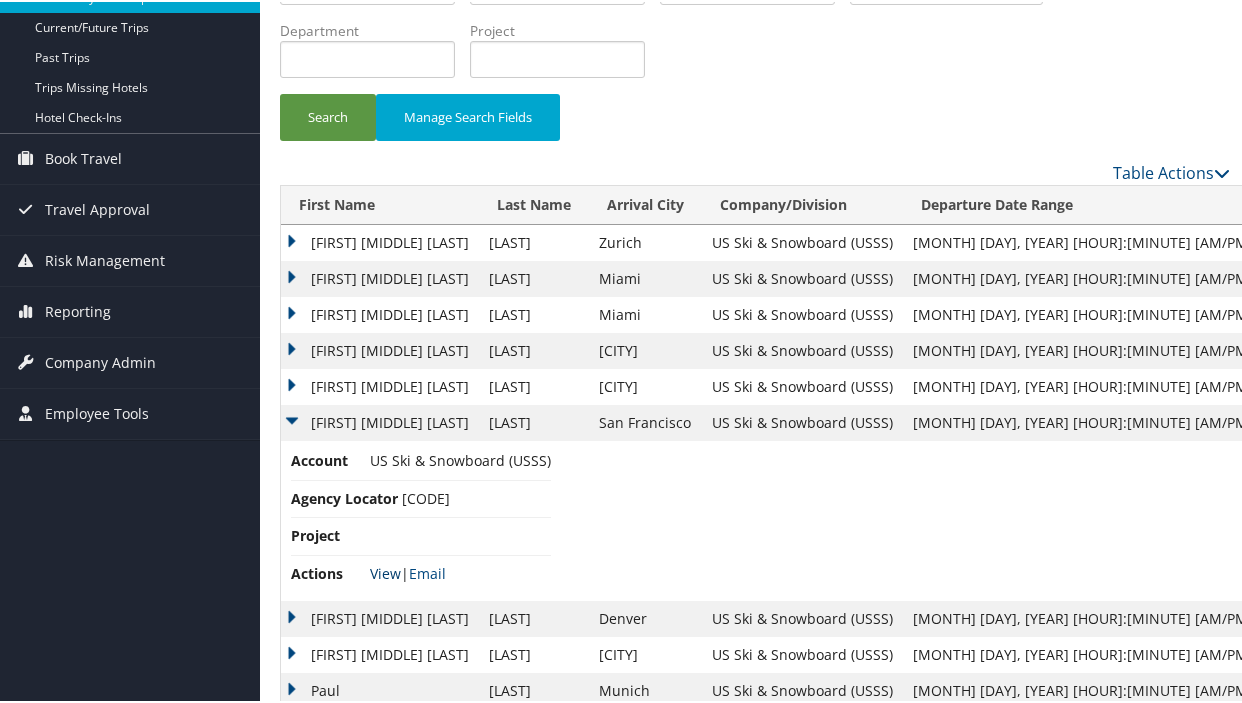 click on "View" at bounding box center (385, 571) 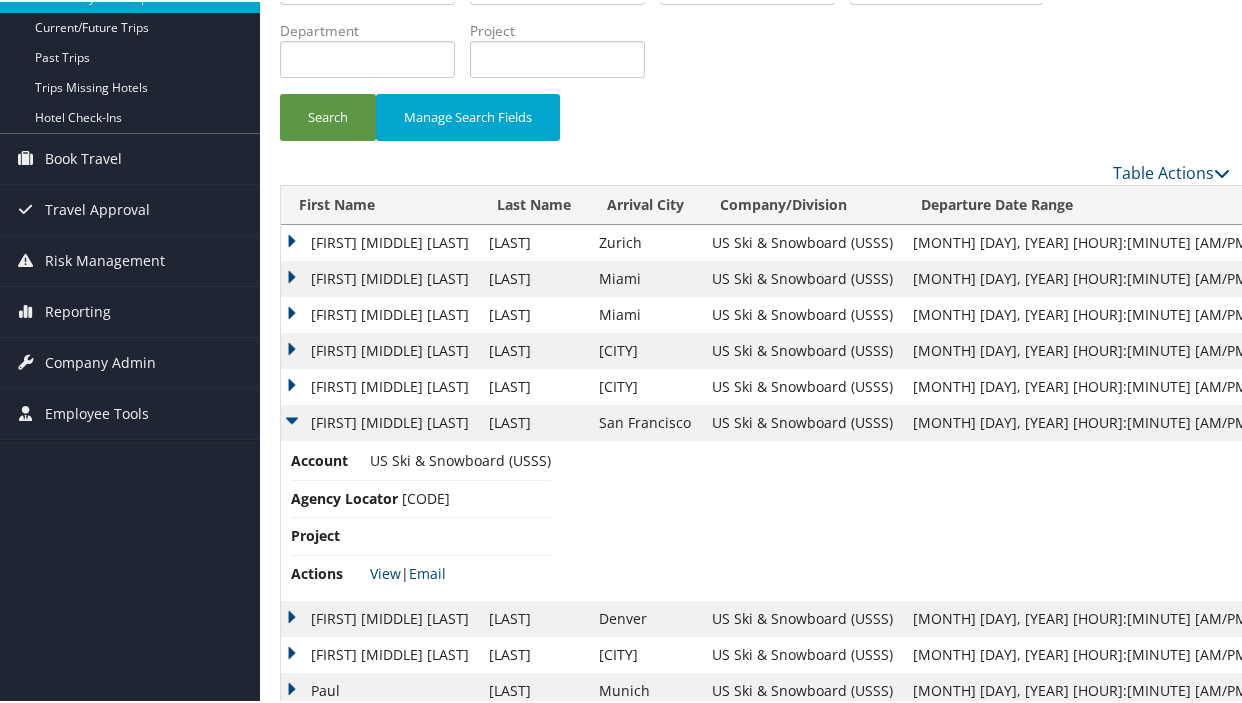 click on "PAUL ANTHONY" at bounding box center (380, 421) 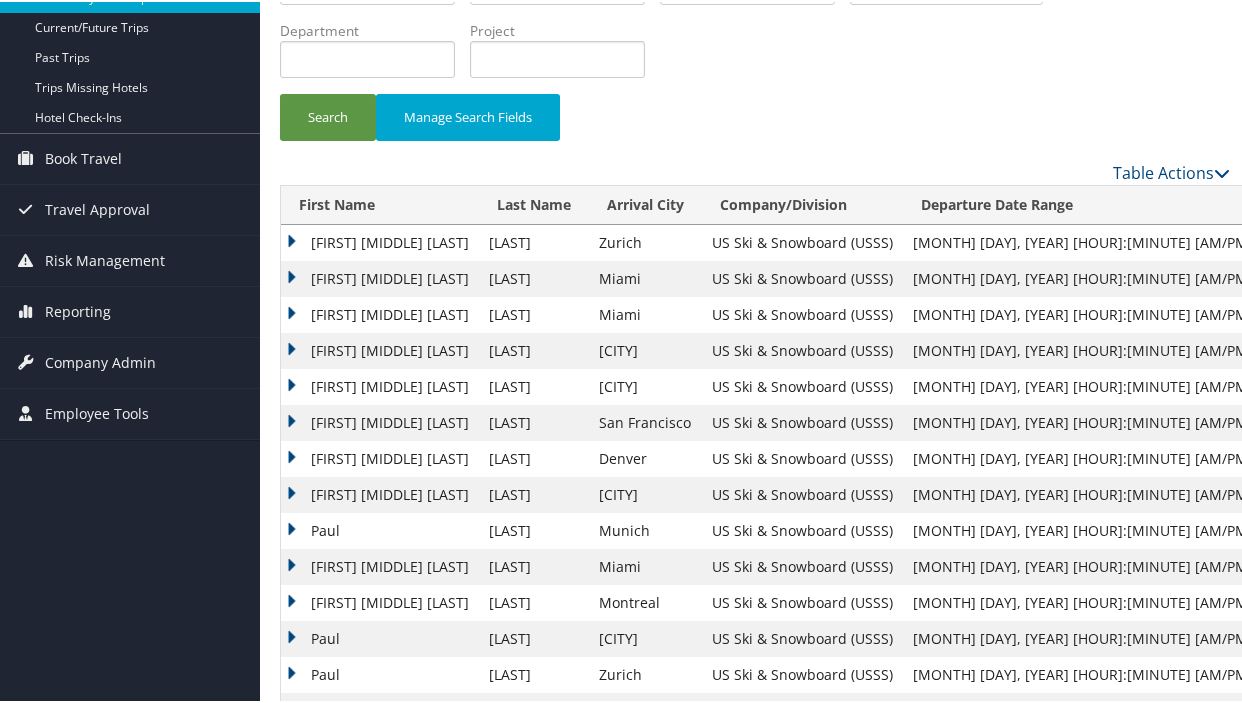 click on "PAUL ANTHONY" at bounding box center [380, 385] 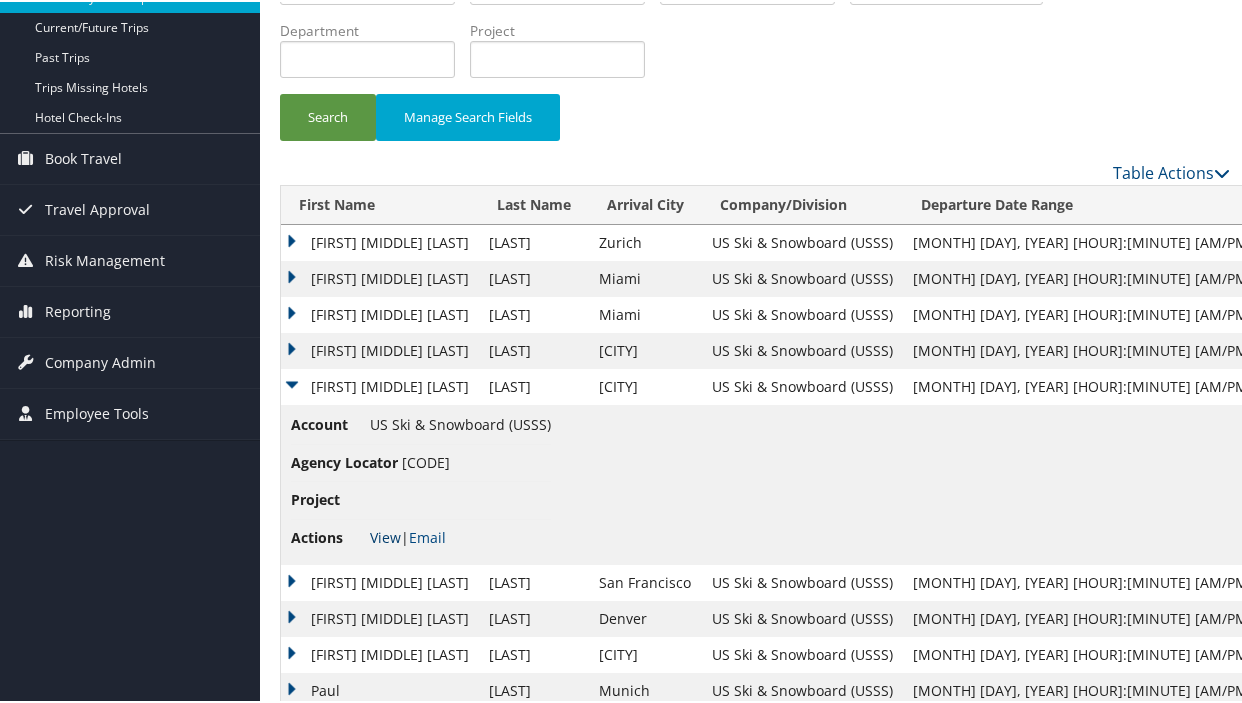click on "View" at bounding box center (385, 535) 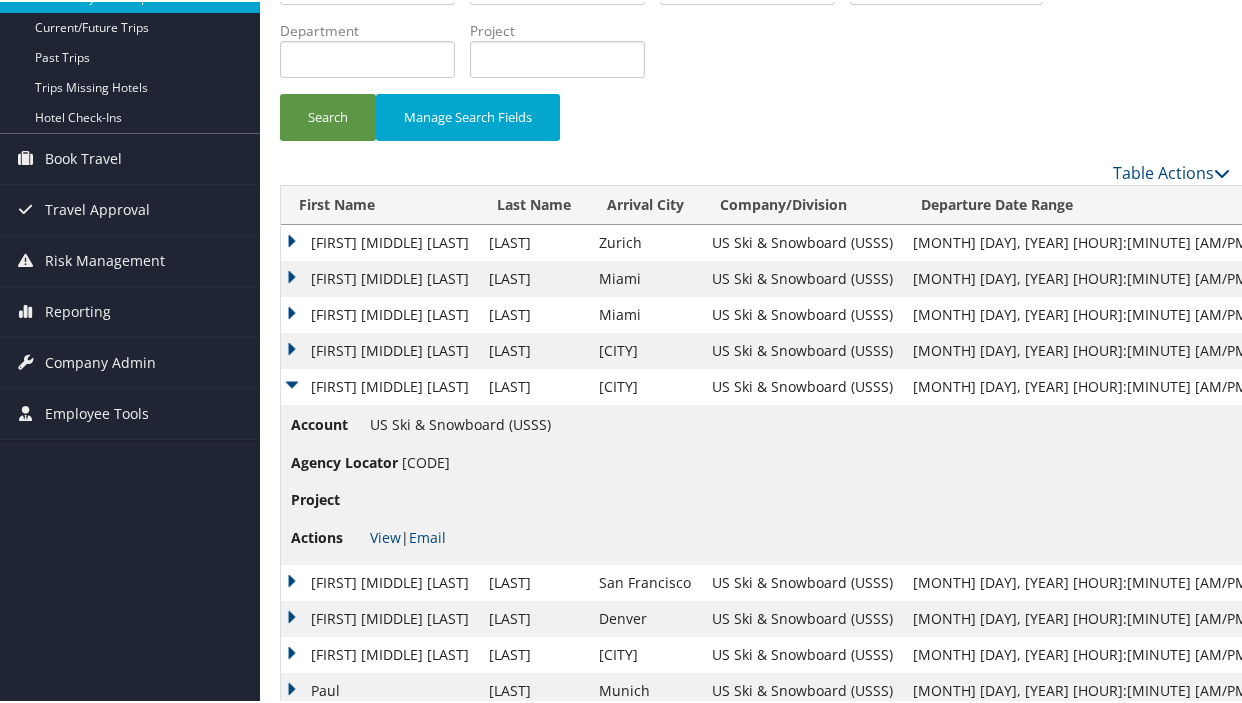 click on "PAUL ANTHONY" at bounding box center [380, 385] 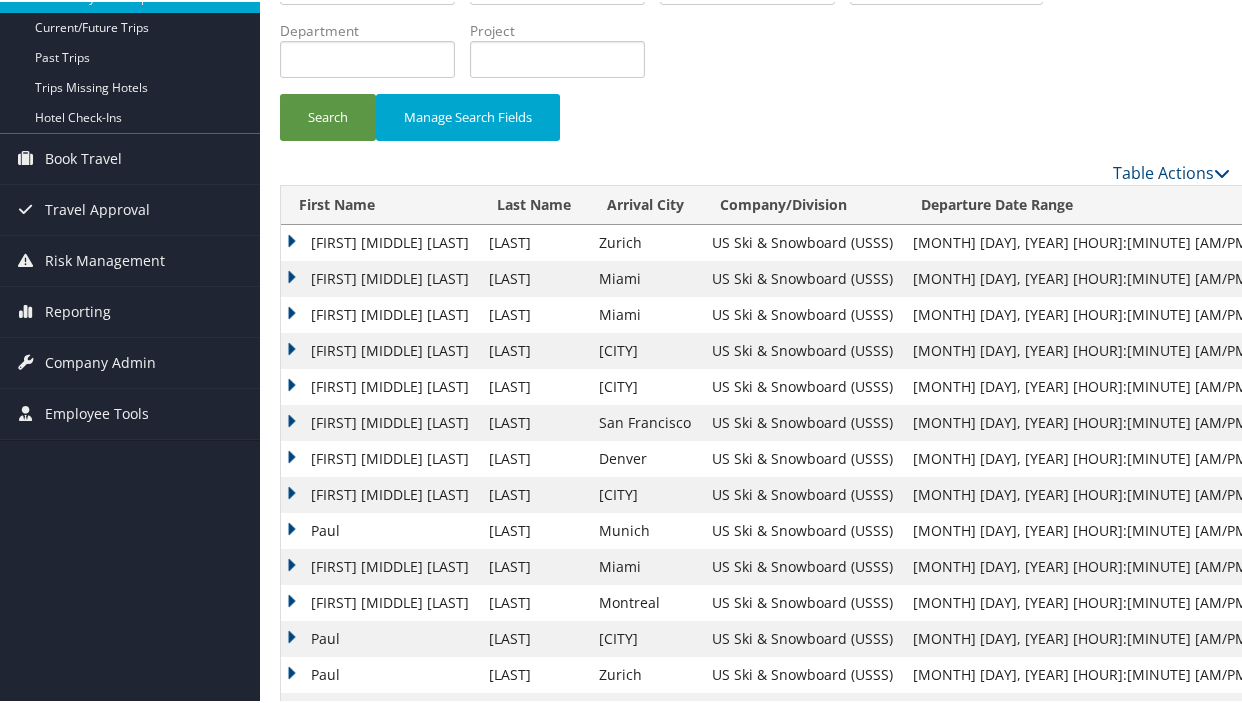 click on "PAUL ANTHONY" at bounding box center [380, 349] 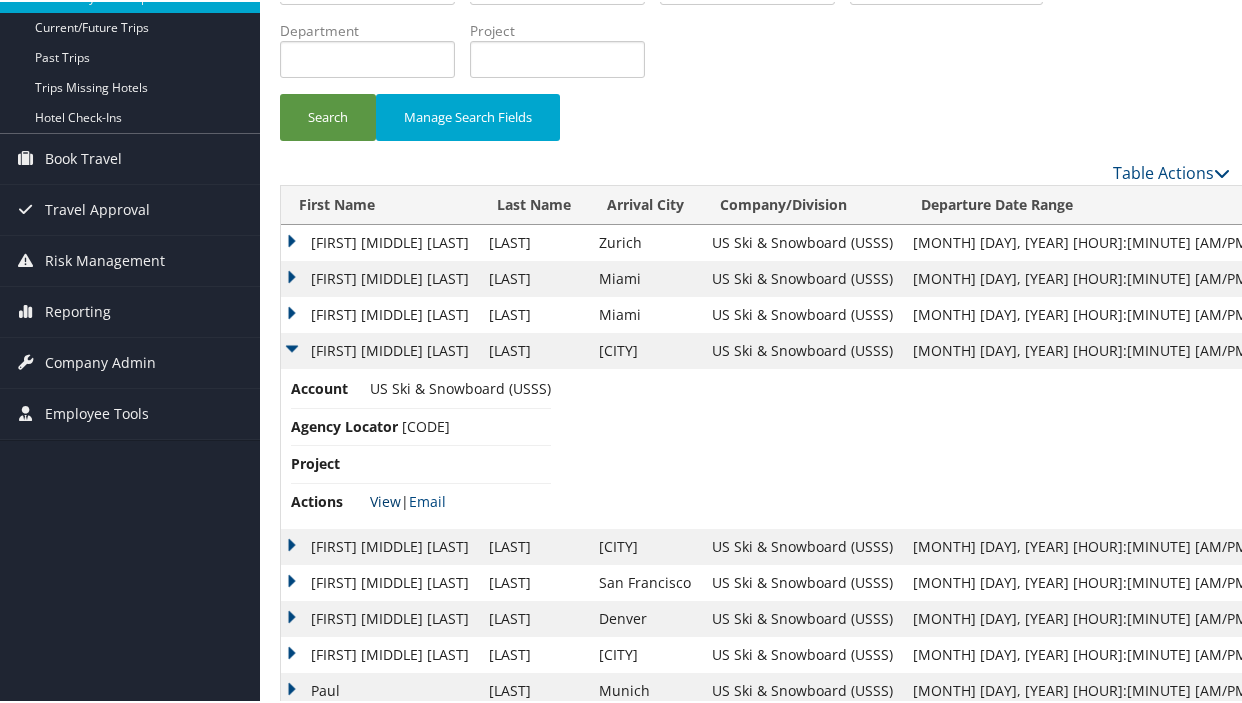 click on "View" at bounding box center [385, 499] 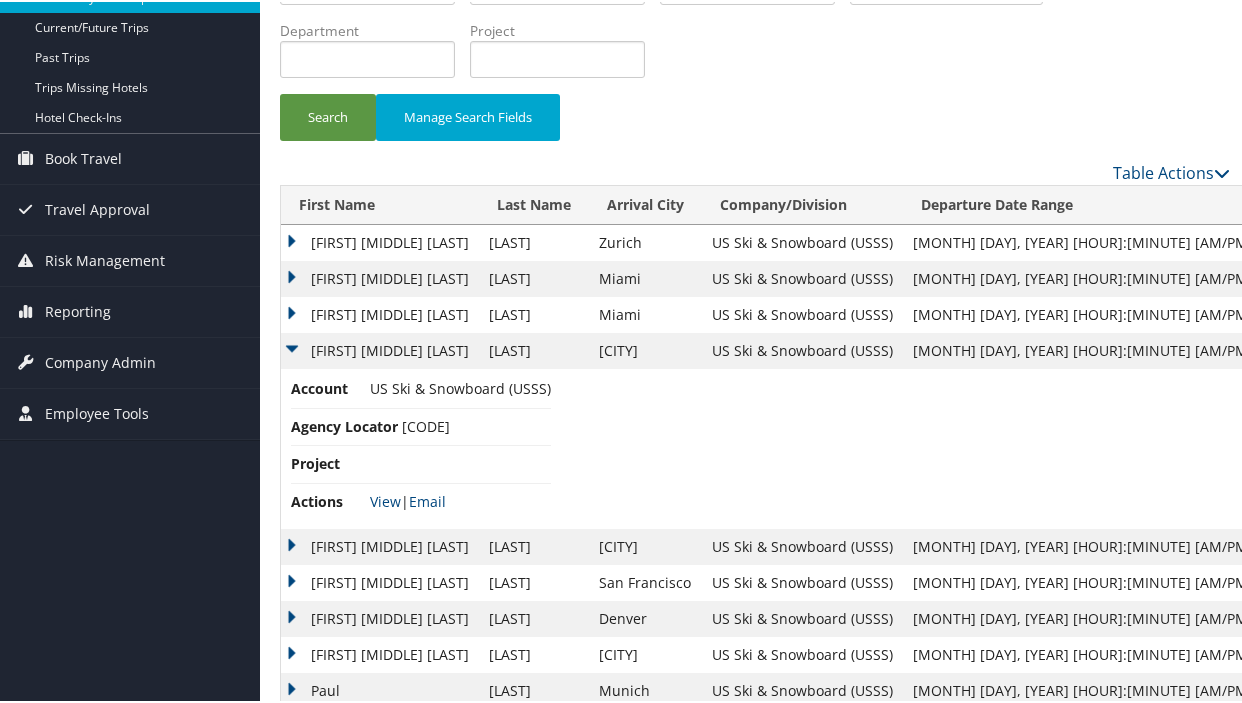 click on "PAUL ANTHONY" at bounding box center [380, 349] 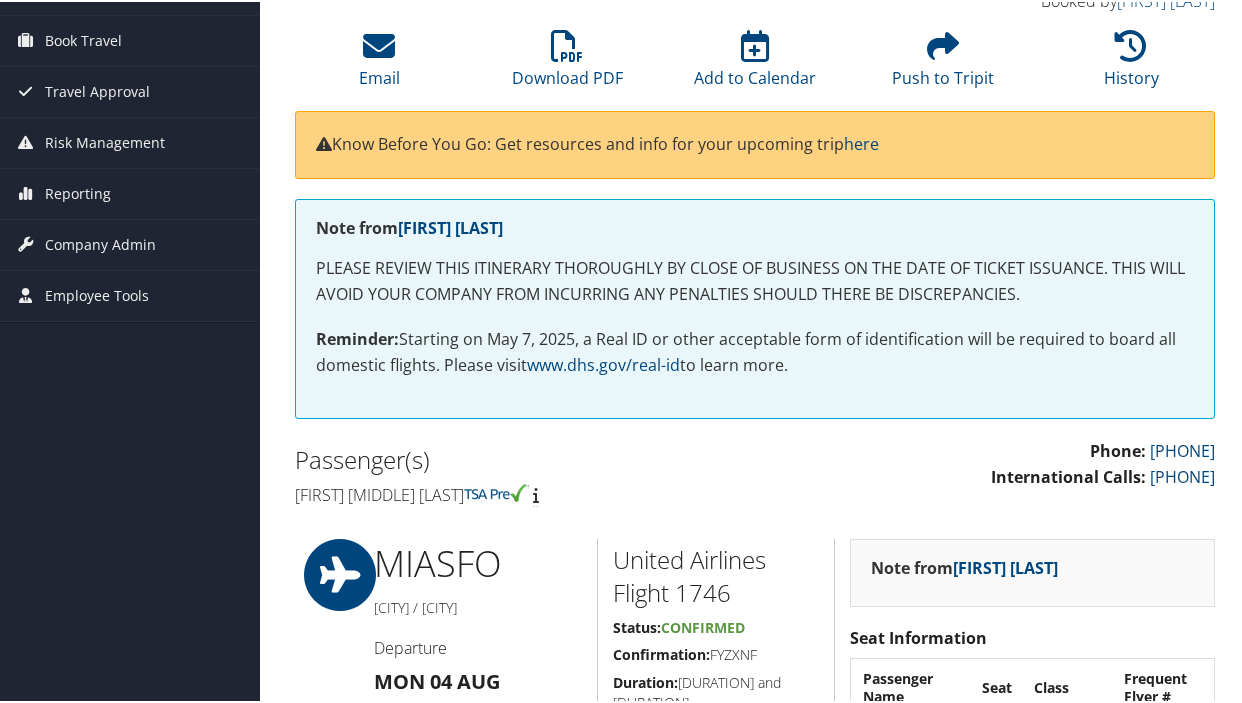 scroll, scrollTop: 0, scrollLeft: 0, axis: both 